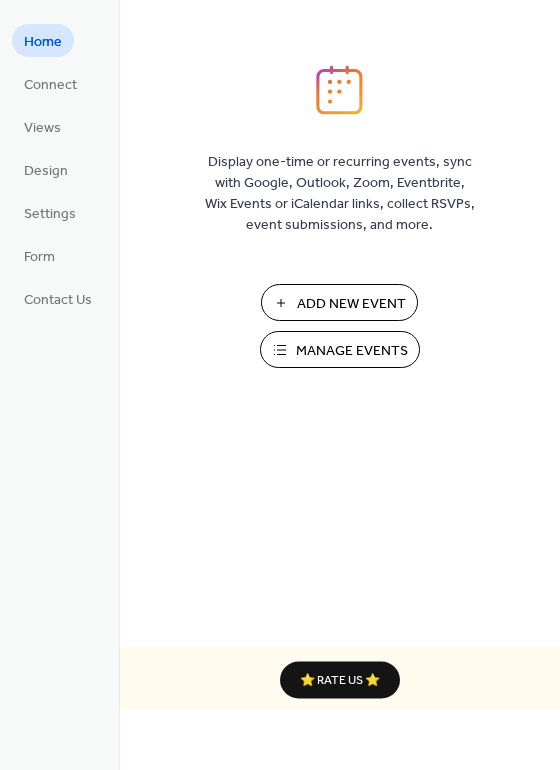 scroll, scrollTop: 0, scrollLeft: 0, axis: both 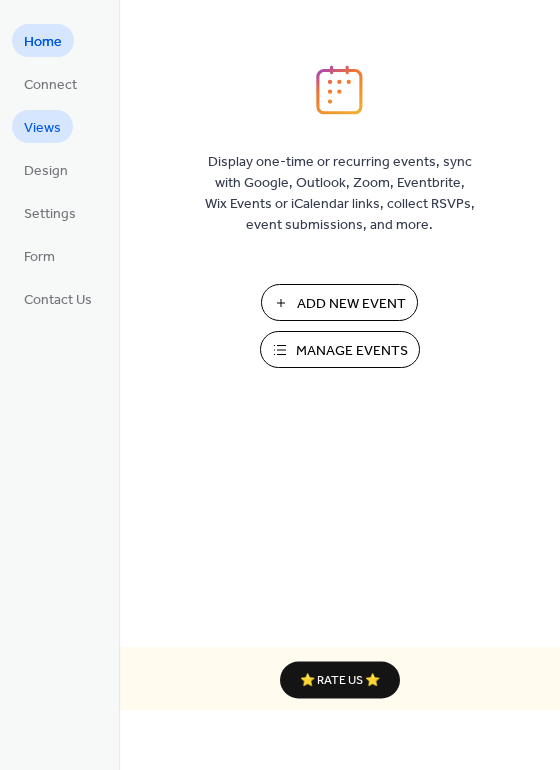 click on "Views" at bounding box center [42, 126] 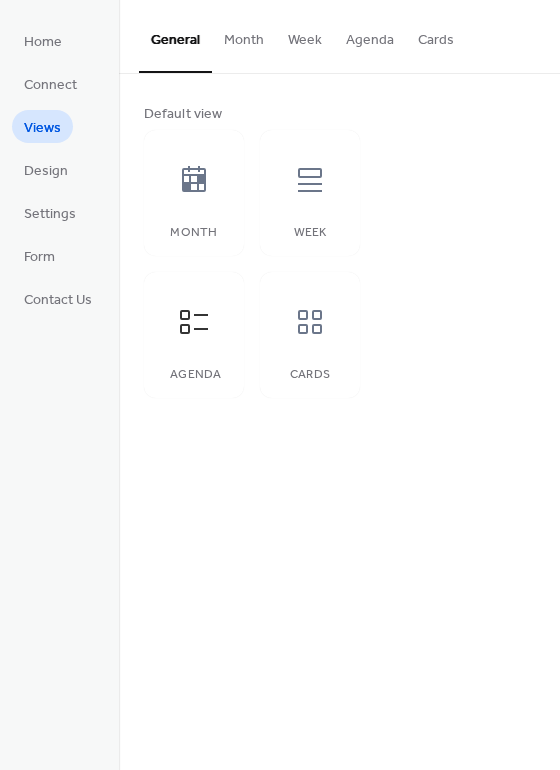 click on "Agenda" at bounding box center (370, 35) 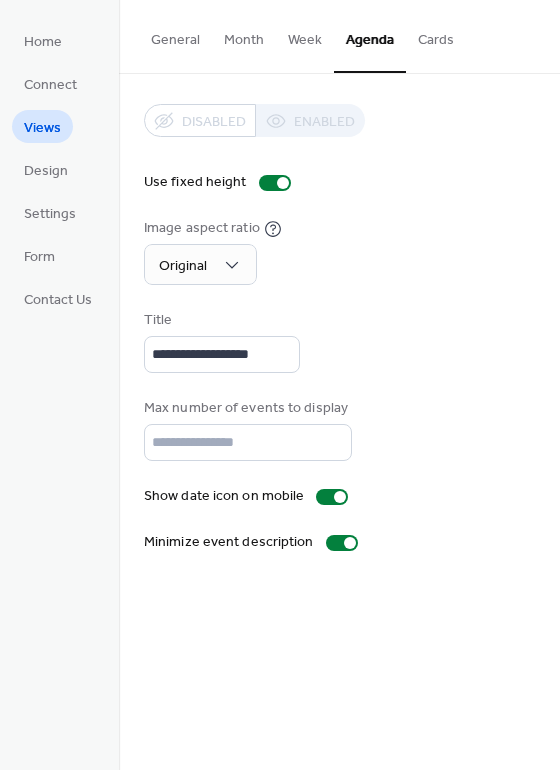 click on "Disabled Enabled" at bounding box center (254, 120) 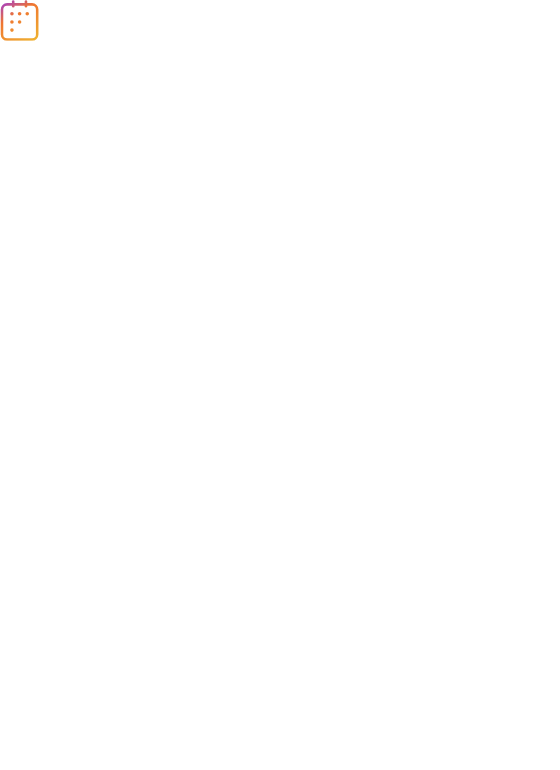 scroll, scrollTop: 0, scrollLeft: 0, axis: both 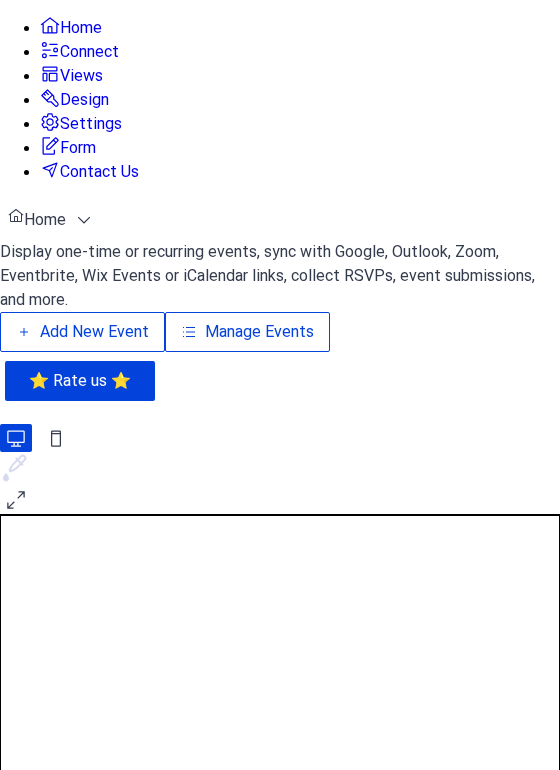 click on "Connect" at bounding box center (89, 52) 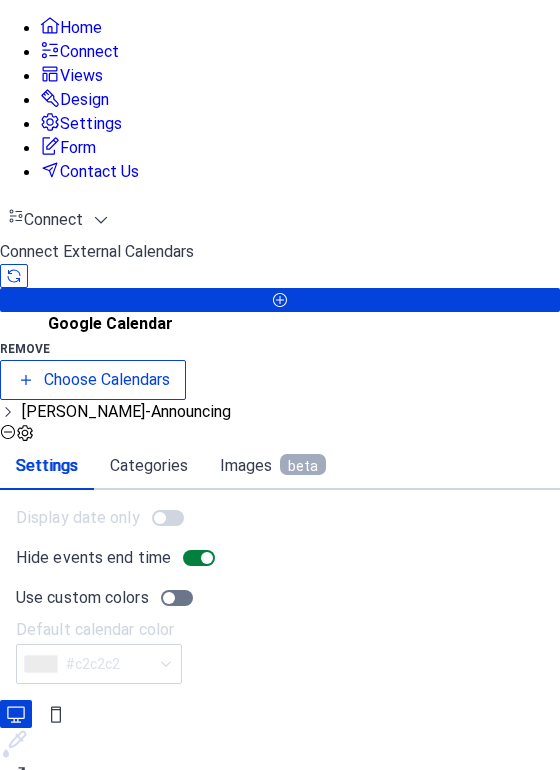 click on "Views" at bounding box center [81, 76] 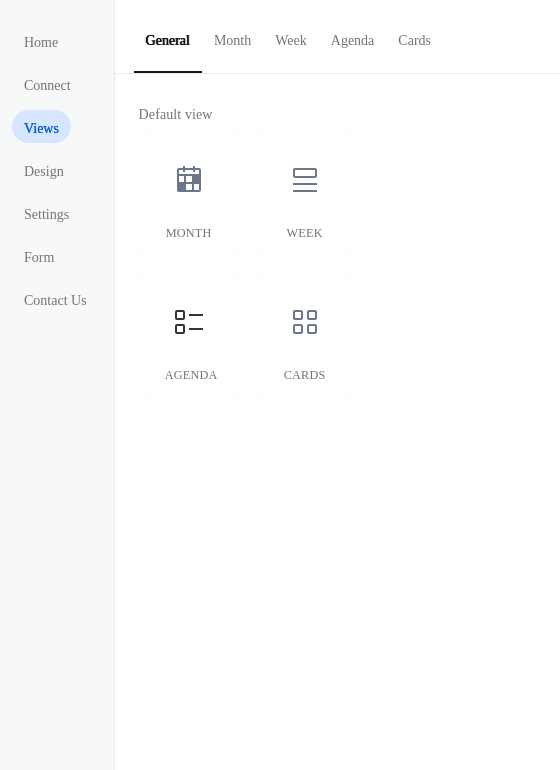 click on "Agenda" at bounding box center [353, 35] 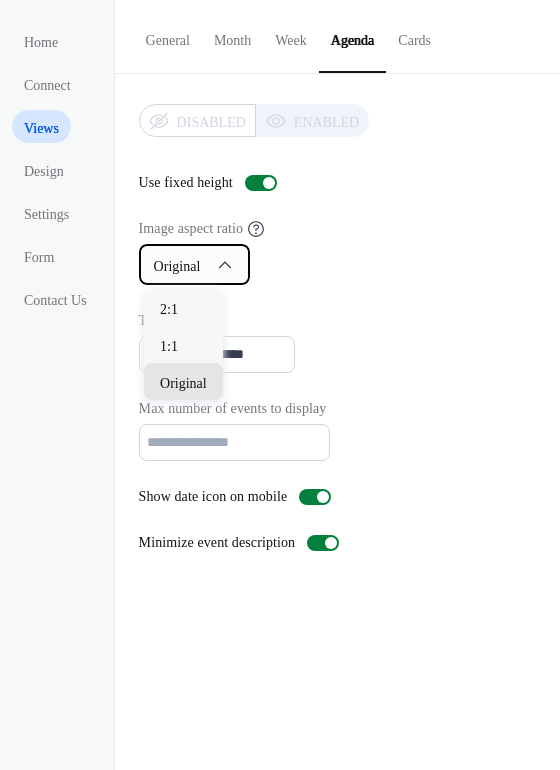 click 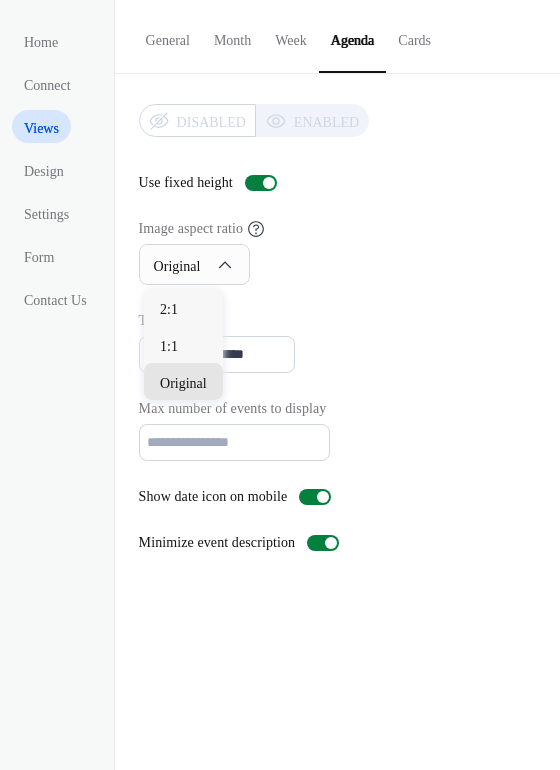 click on "Image aspect ratio Original" at bounding box center (337, 251) 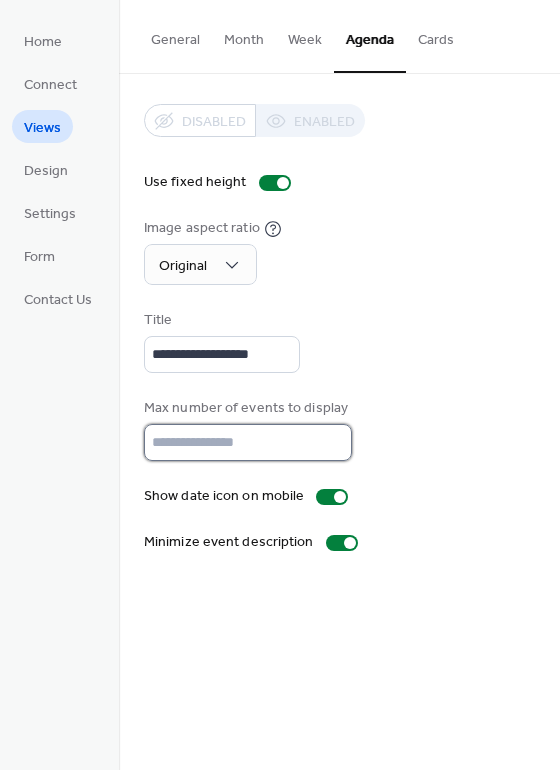click on "**" at bounding box center [248, 442] 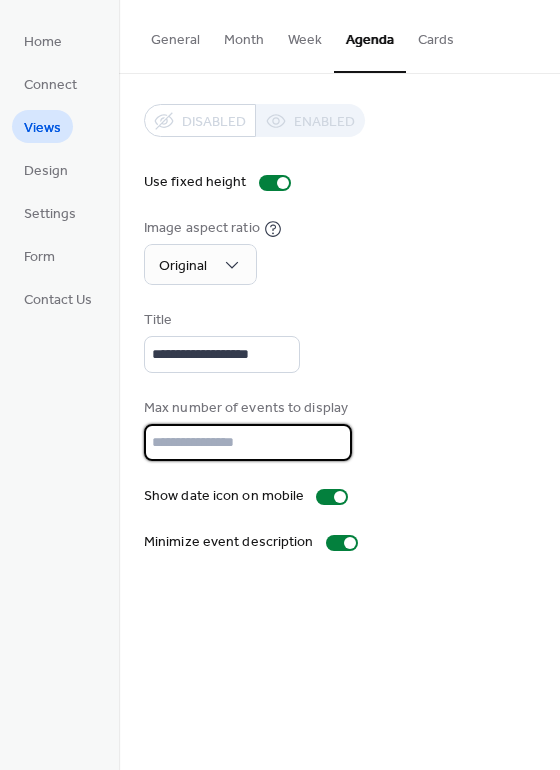 click on "**" at bounding box center (248, 442) 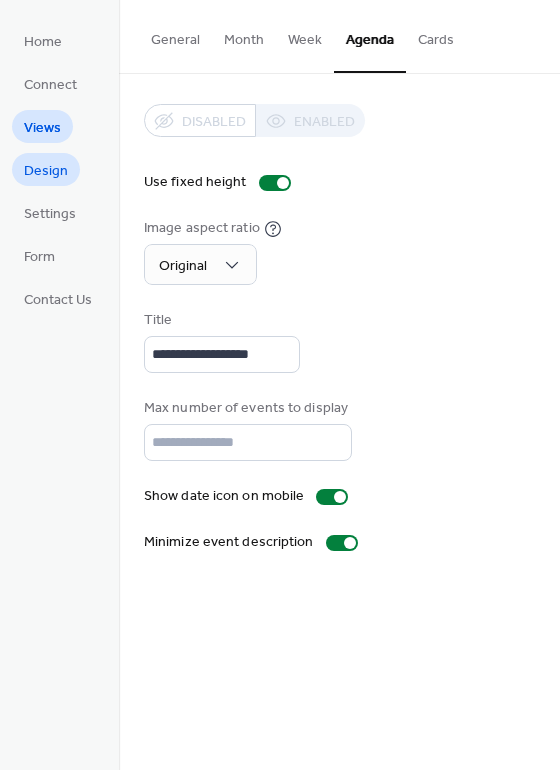 click on "Design" at bounding box center (46, 171) 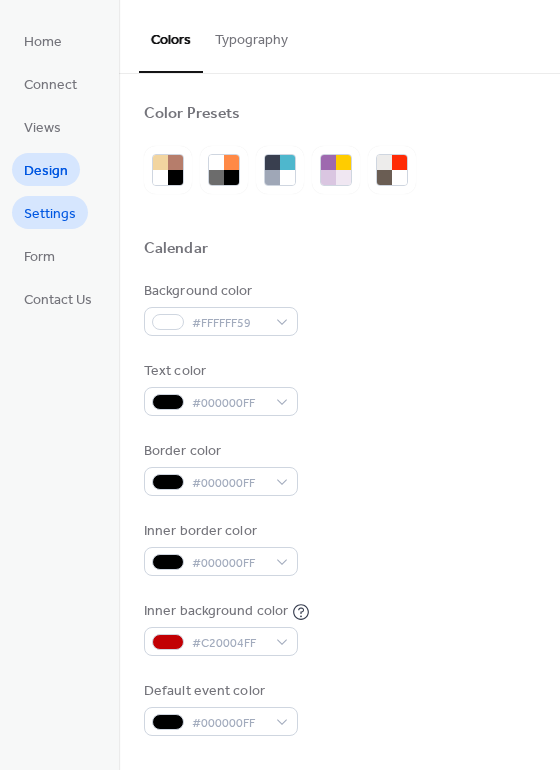 click on "Settings" at bounding box center [50, 214] 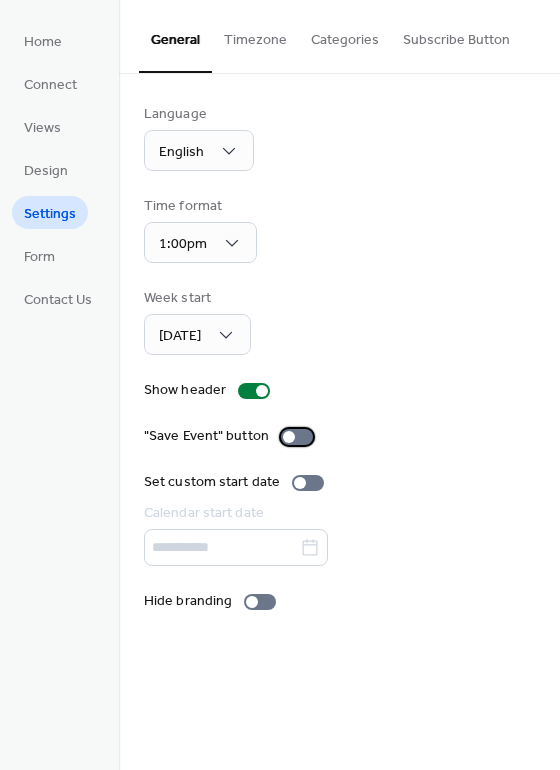 click at bounding box center [289, 437] 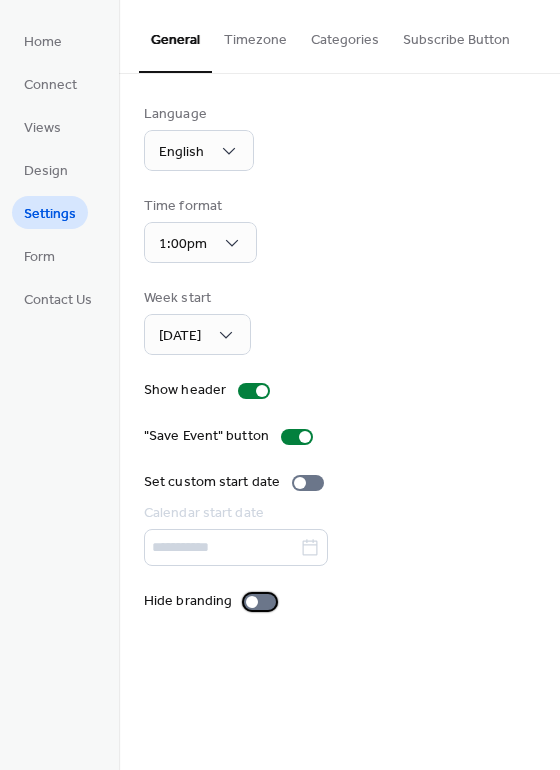 click at bounding box center (252, 602) 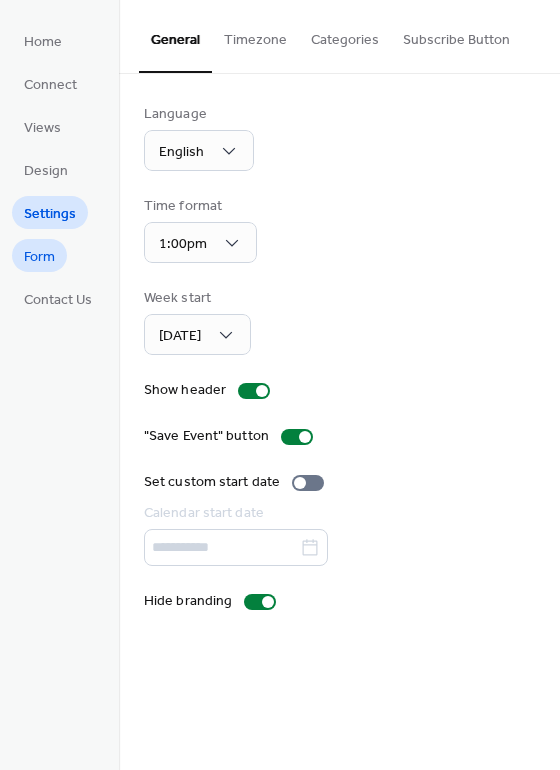 click on "Form" at bounding box center [39, 257] 